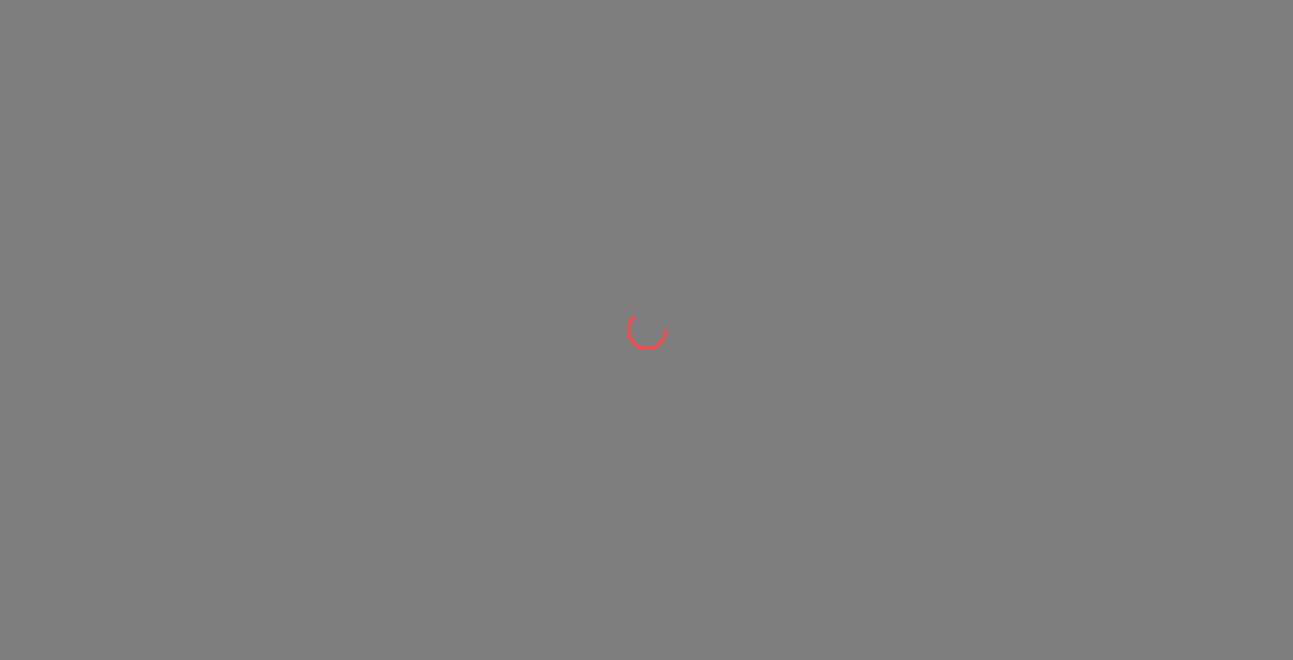 scroll, scrollTop: 0, scrollLeft: 0, axis: both 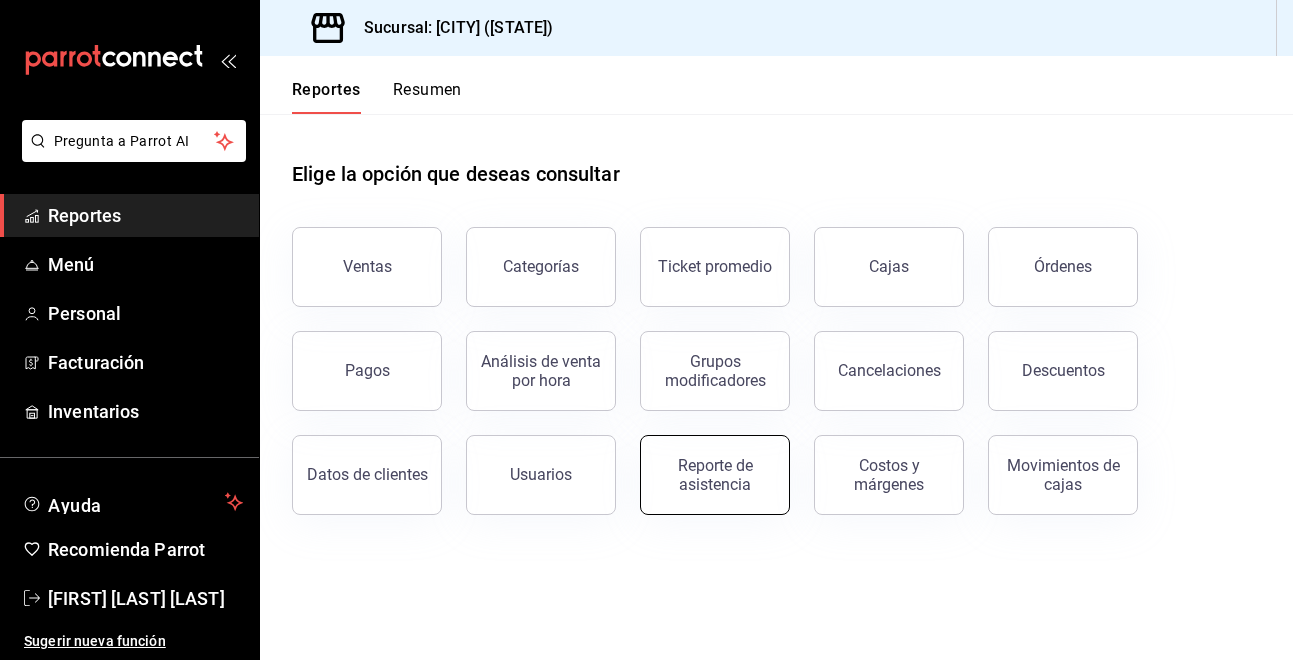 click on "Reporte de asistencia" at bounding box center [715, 475] 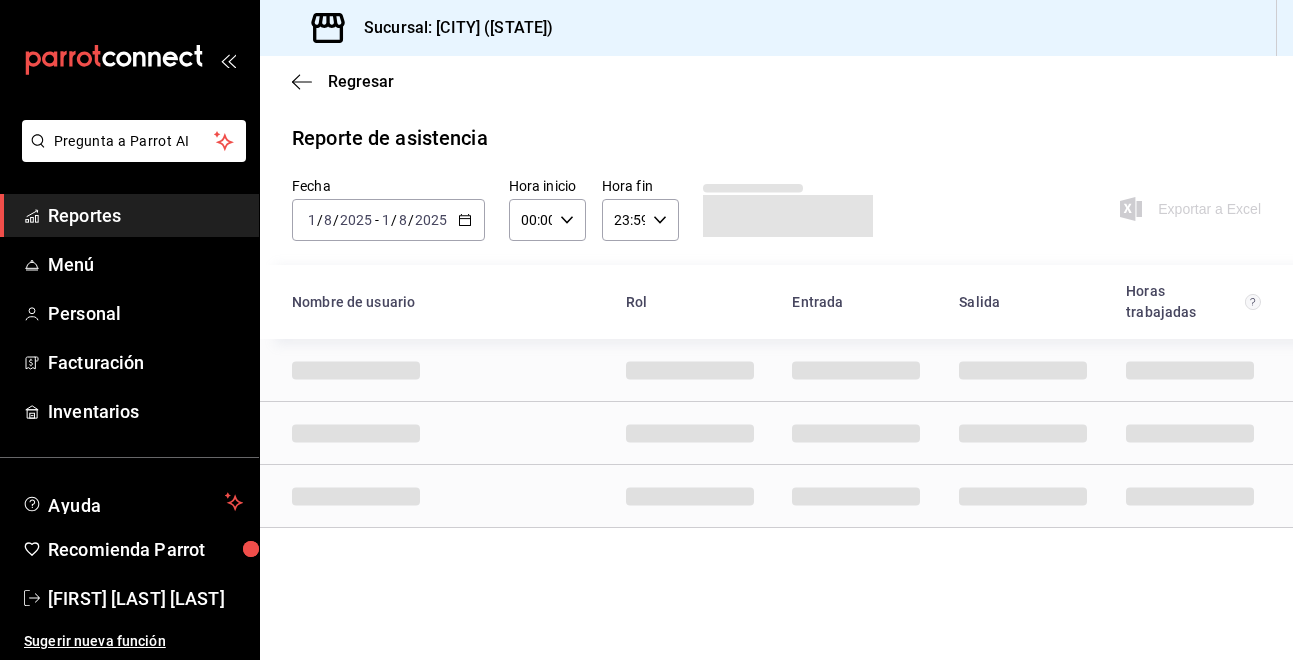 click 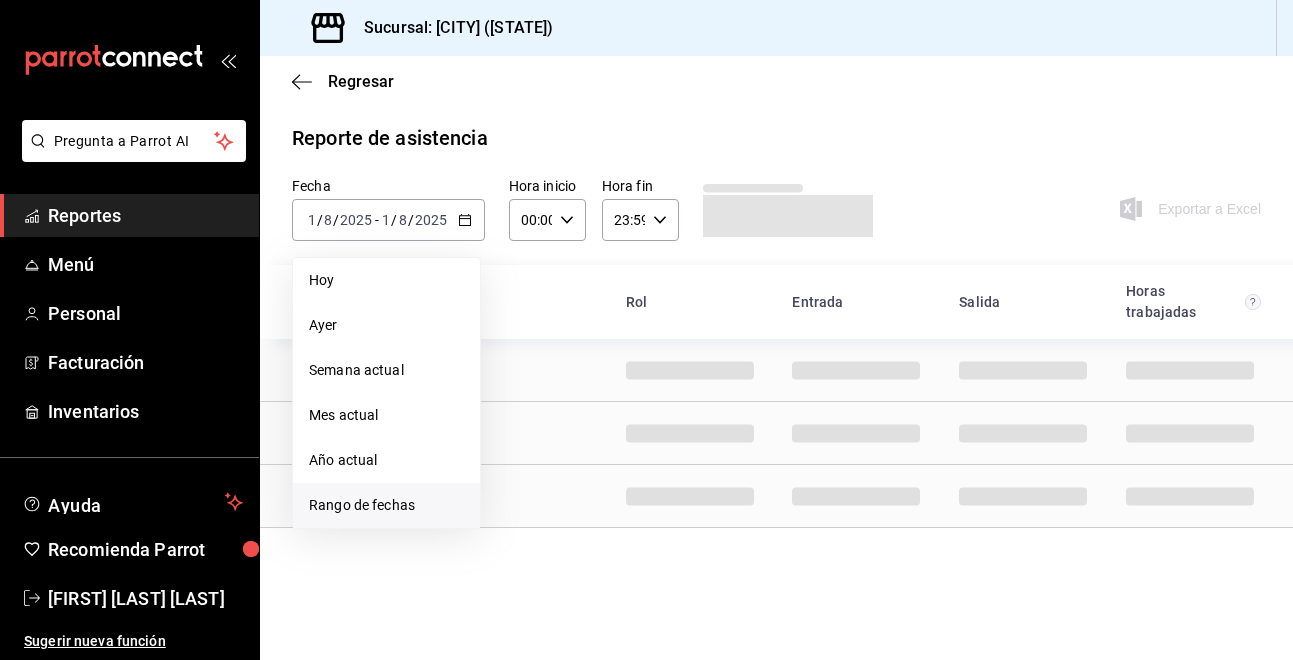 click on "Rango de fechas" at bounding box center (386, 505) 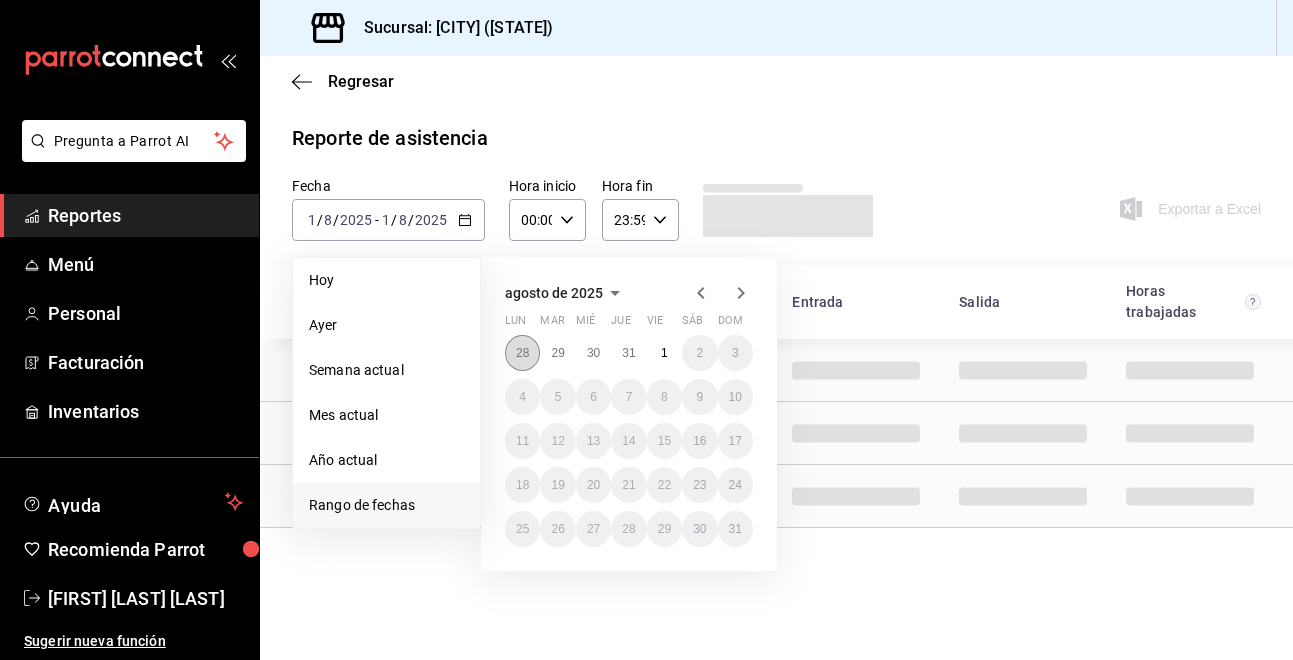 click on "28" at bounding box center (522, 353) 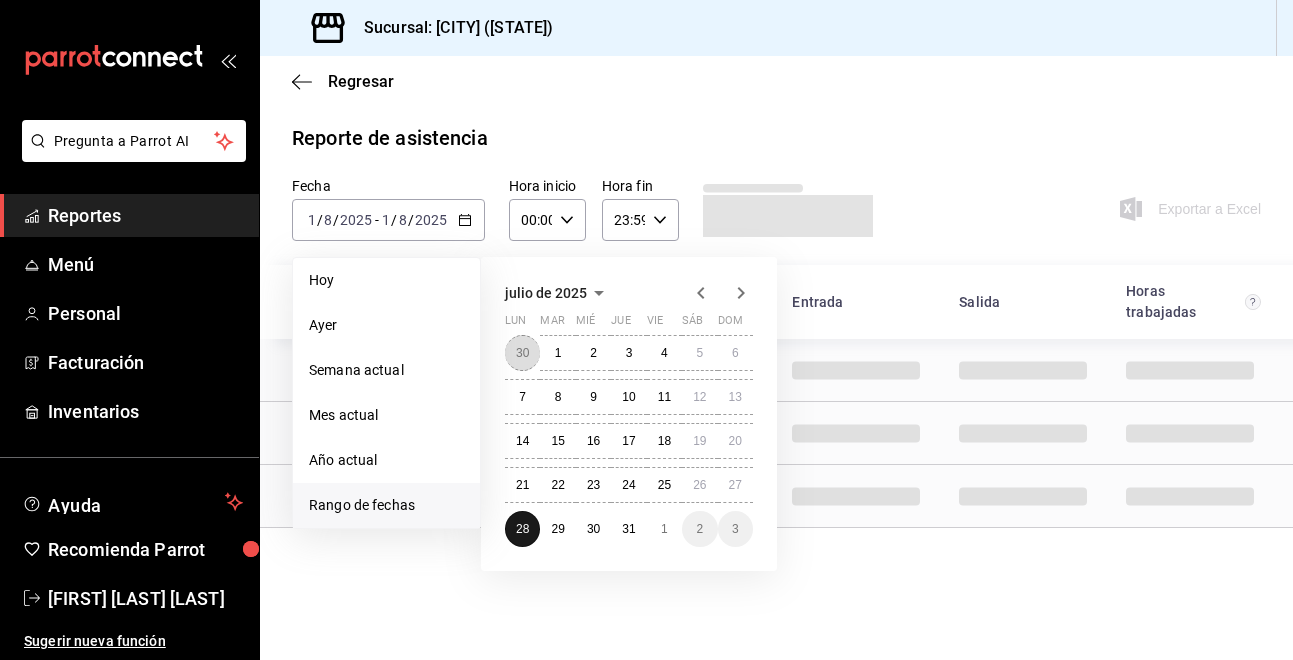 click on "30" at bounding box center [522, 353] 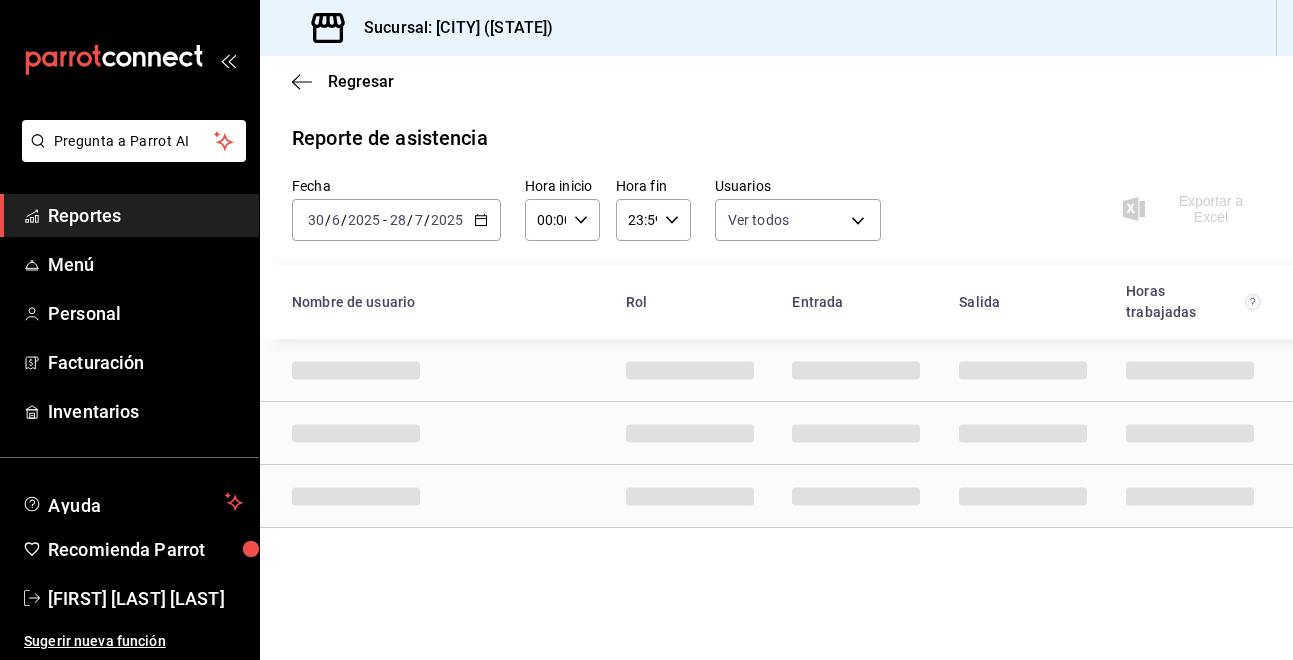 click on "2025-06-30 30 / 6 / 2025 - 2025-07-28 28 / 7 / 2025" at bounding box center [396, 220] 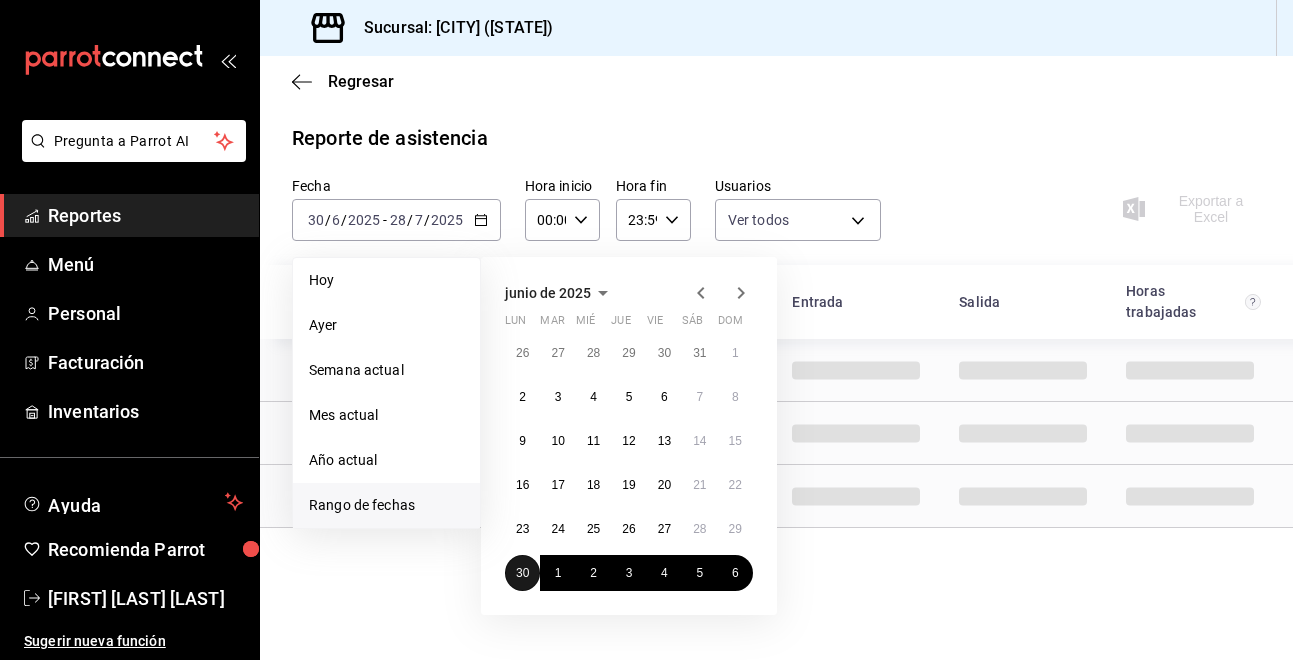 click on "30" at bounding box center [522, 573] 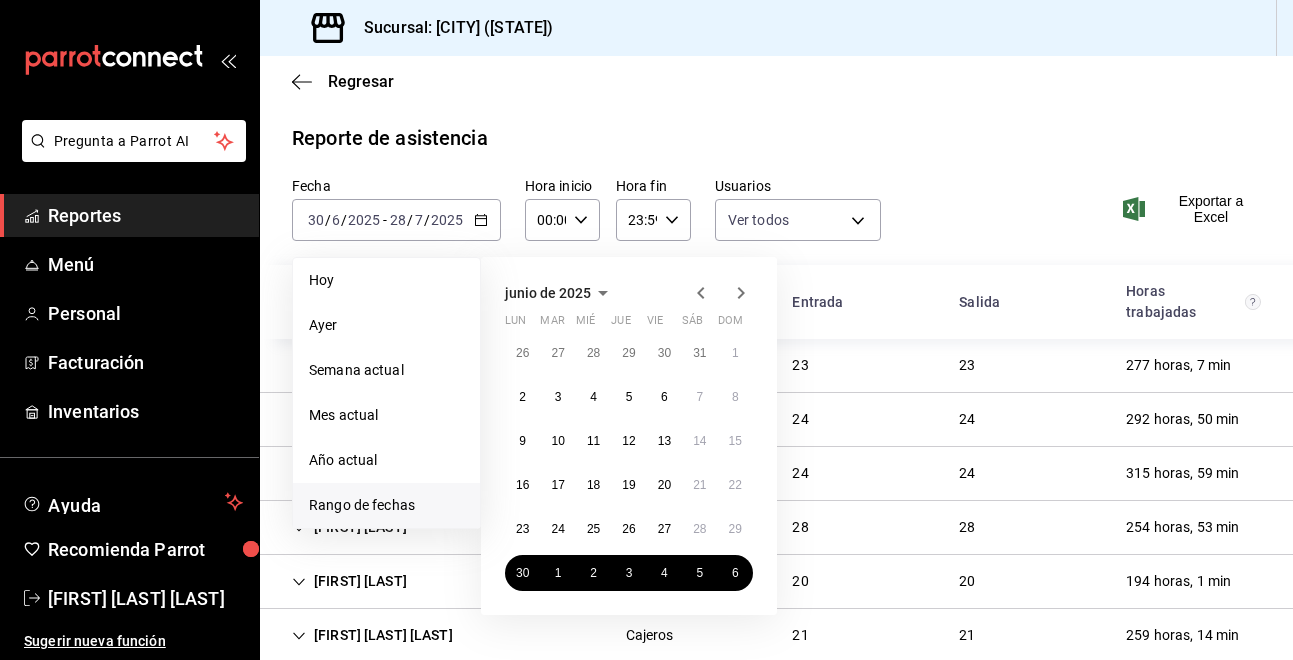 click 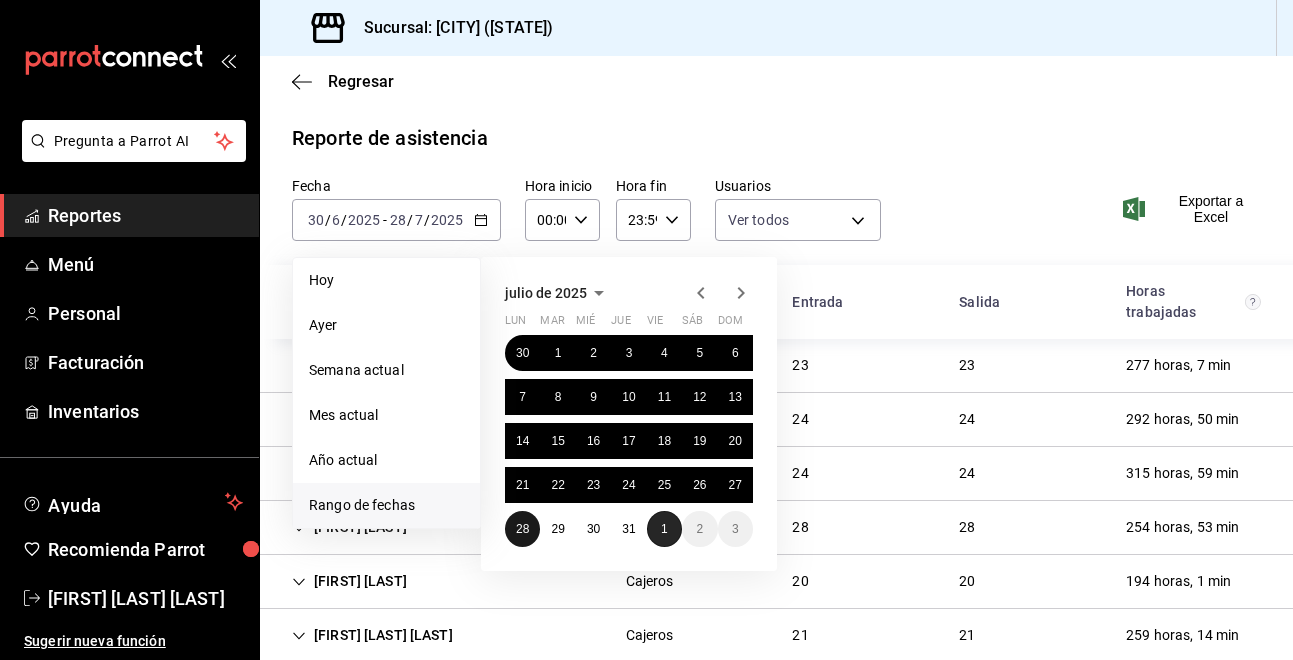 drag, startPoint x: 527, startPoint y: 530, endPoint x: 654, endPoint y: 533, distance: 127.03543 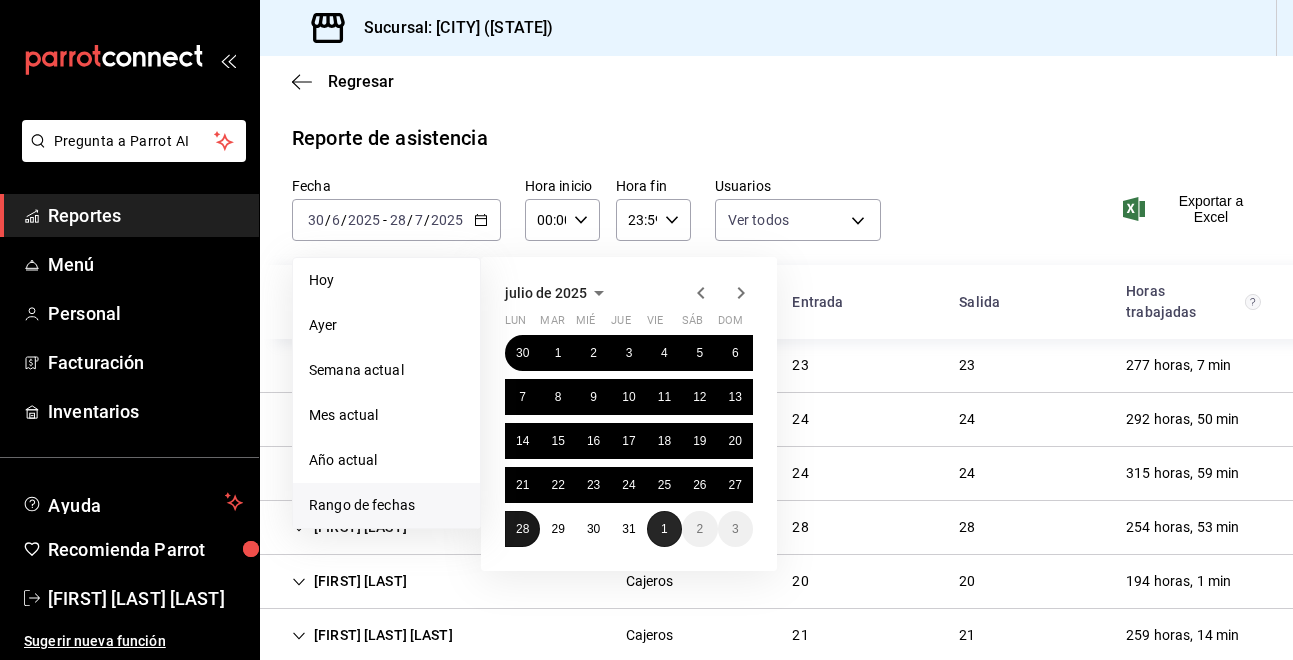 drag, startPoint x: 654, startPoint y: 533, endPoint x: 536, endPoint y: 533, distance: 118 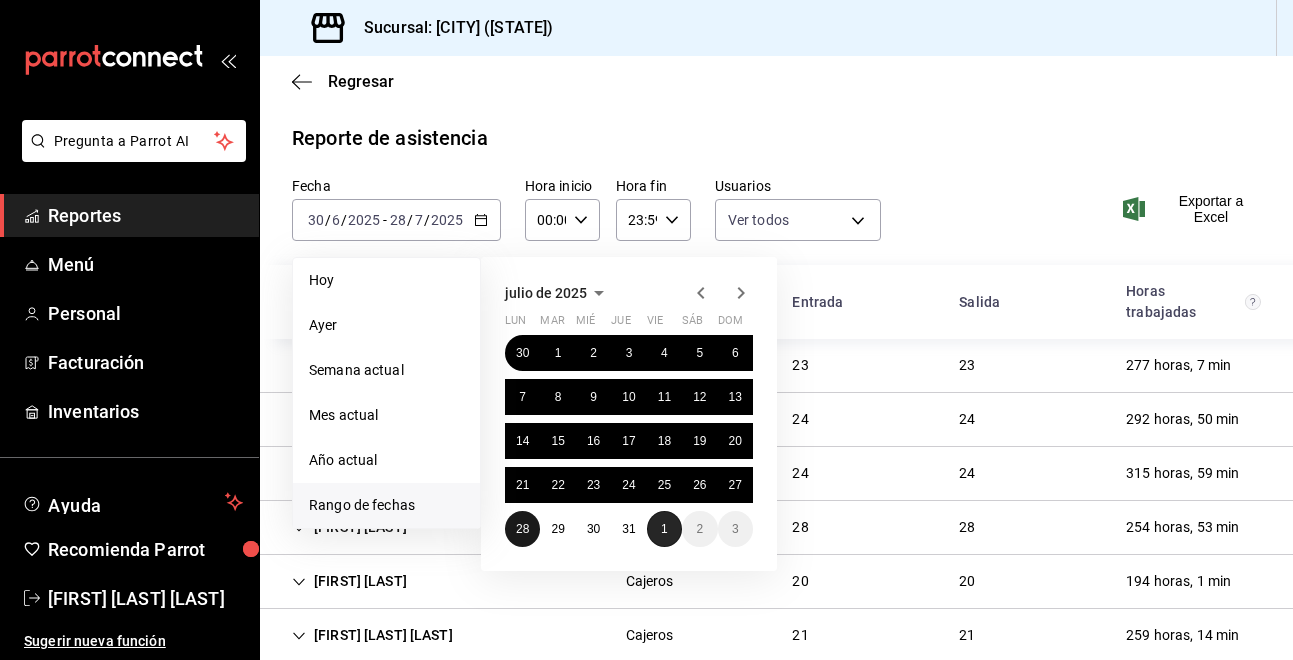 drag, startPoint x: 514, startPoint y: 520, endPoint x: 650, endPoint y: 525, distance: 136.09187 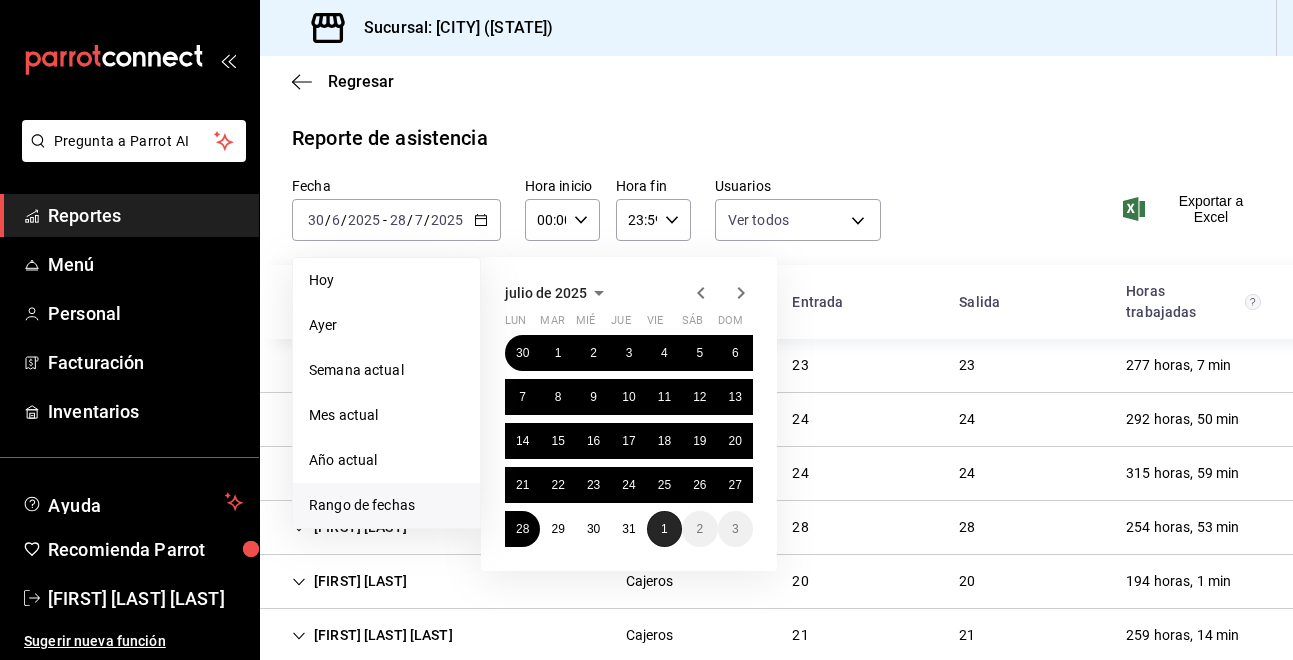 click on "1" at bounding box center [664, 529] 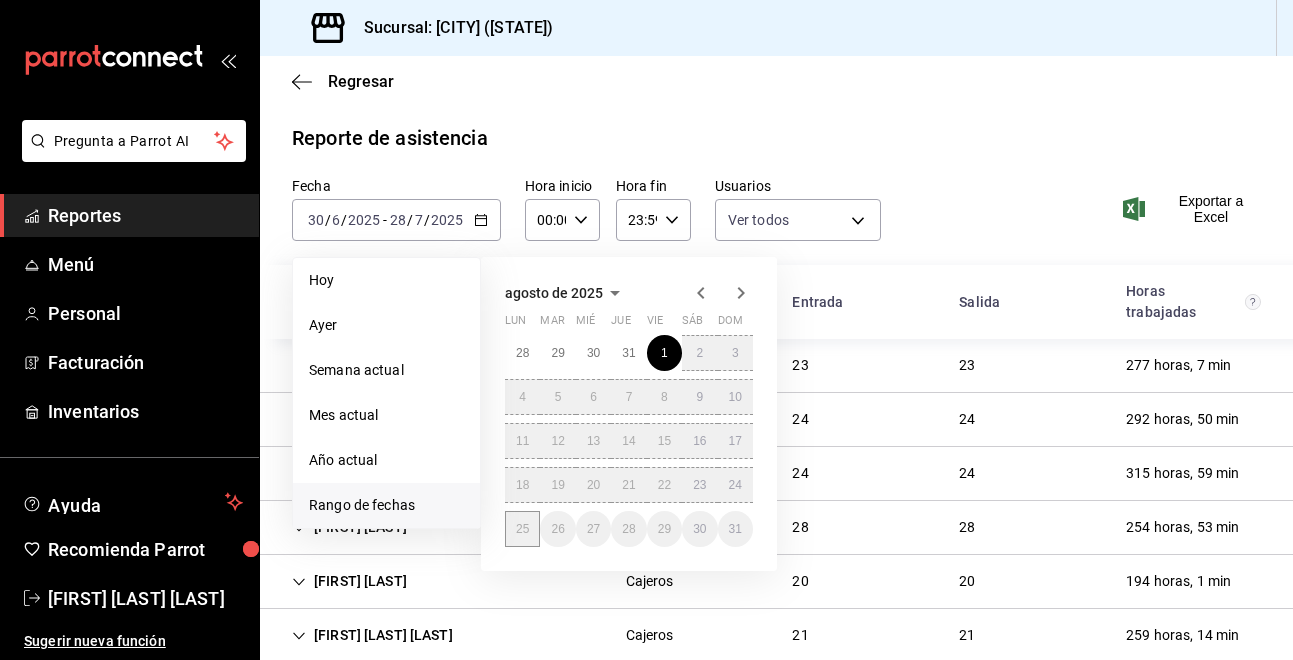 click on "28 29 30 31 1 2 3 4 5 6 7 8 9 10 11 12 13 14 15 16 17 18 19 20 21 22 23 24 25 26 27 28 29 30 31" at bounding box center (629, 441) 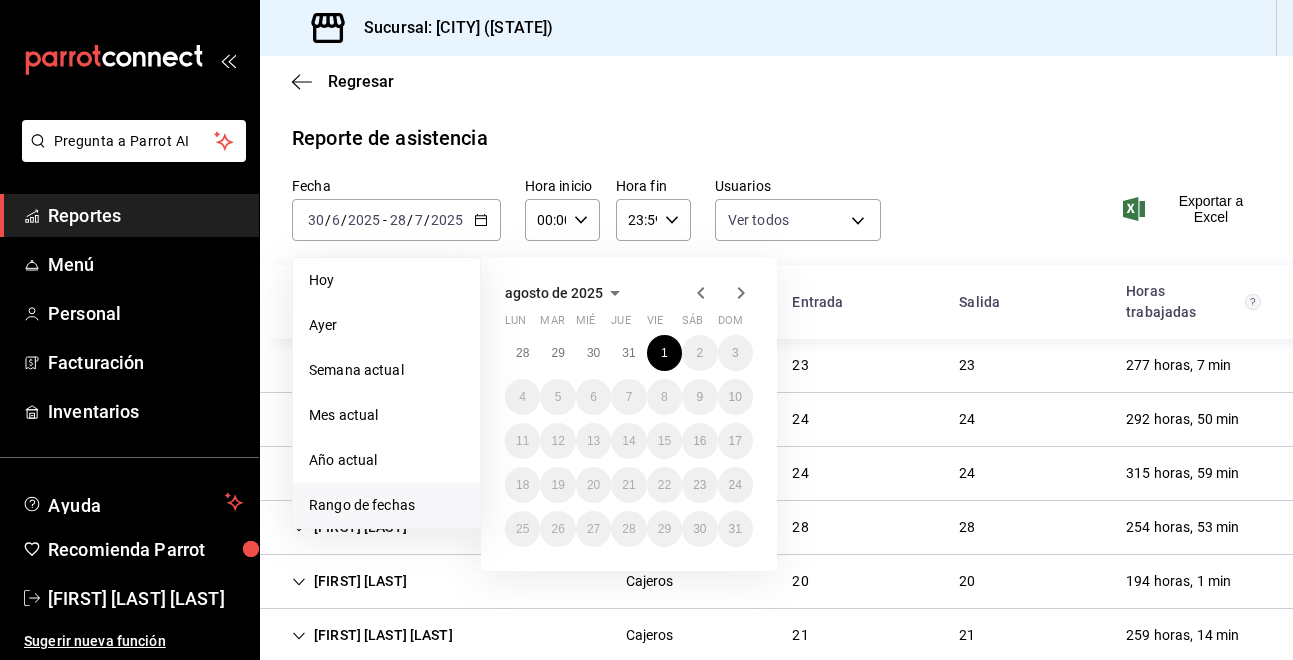 click 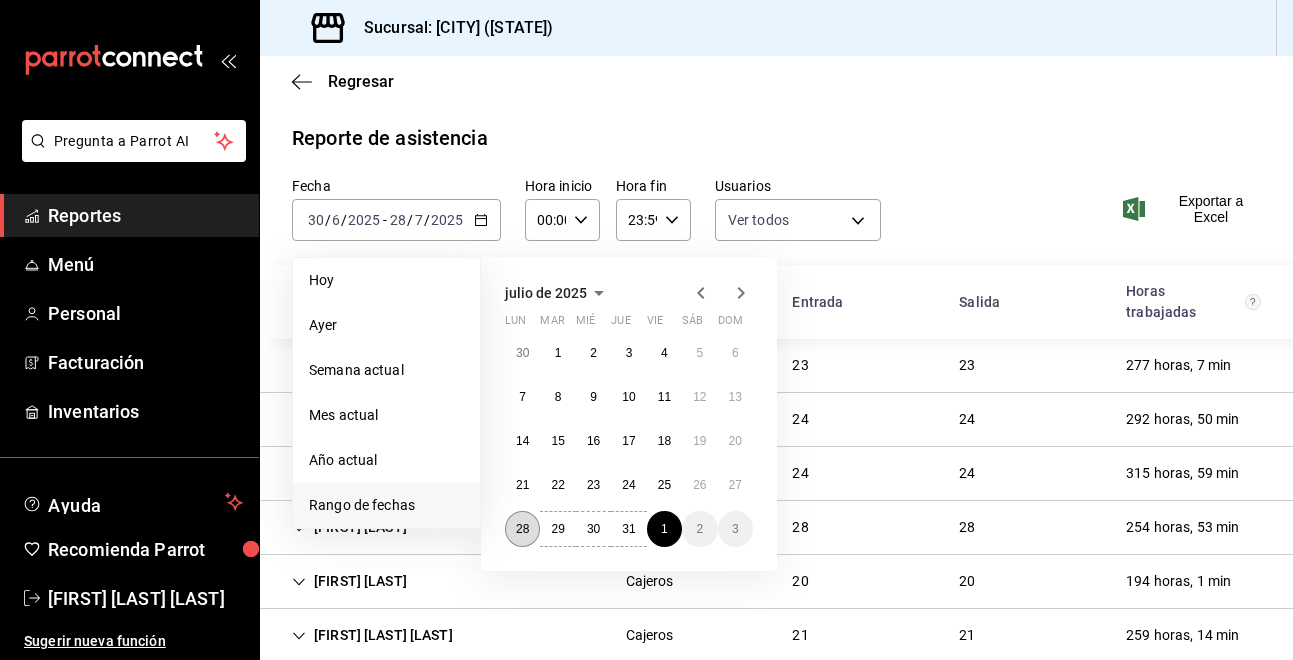 click on "28" at bounding box center (522, 529) 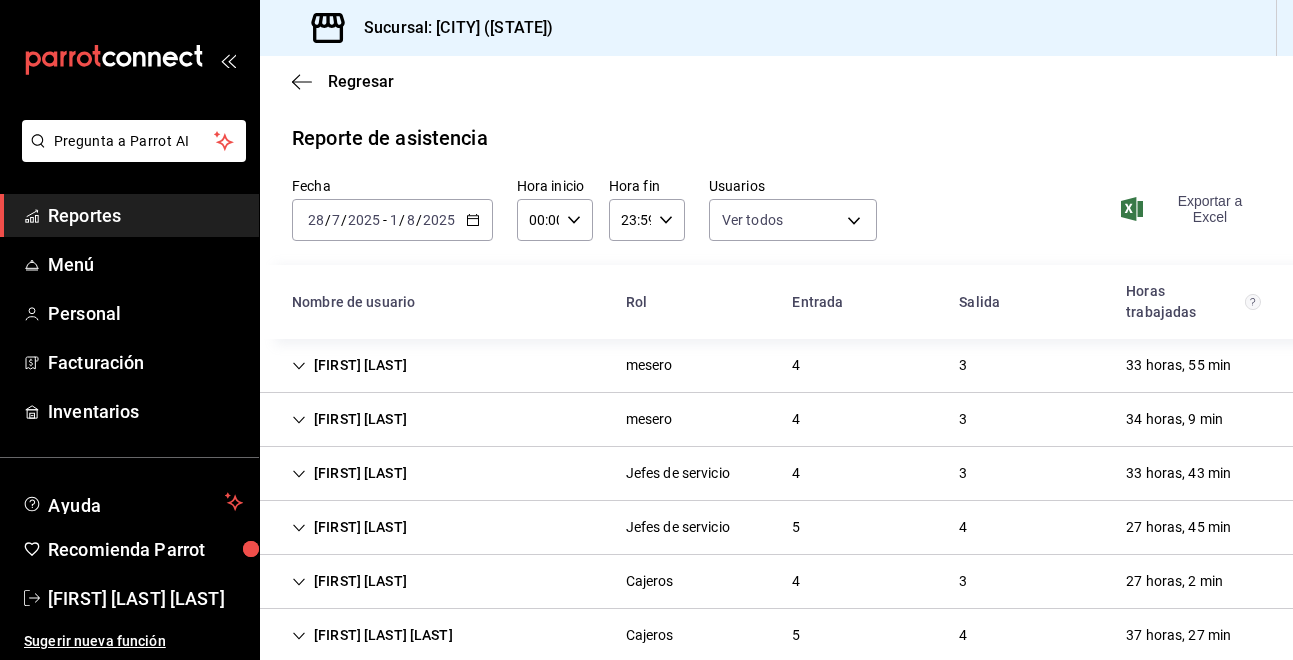 click on "Exportar a Excel" at bounding box center (1193, 209) 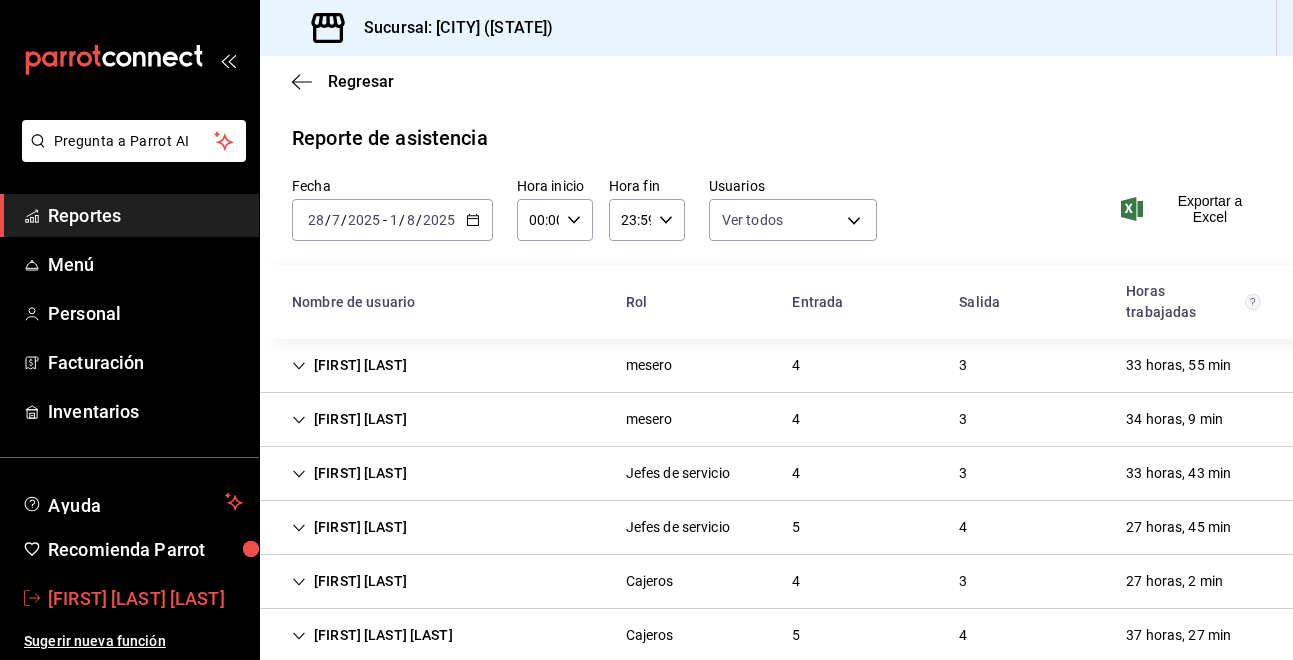 click on "[FIRST] [LAST] [LAST]" at bounding box center [145, 598] 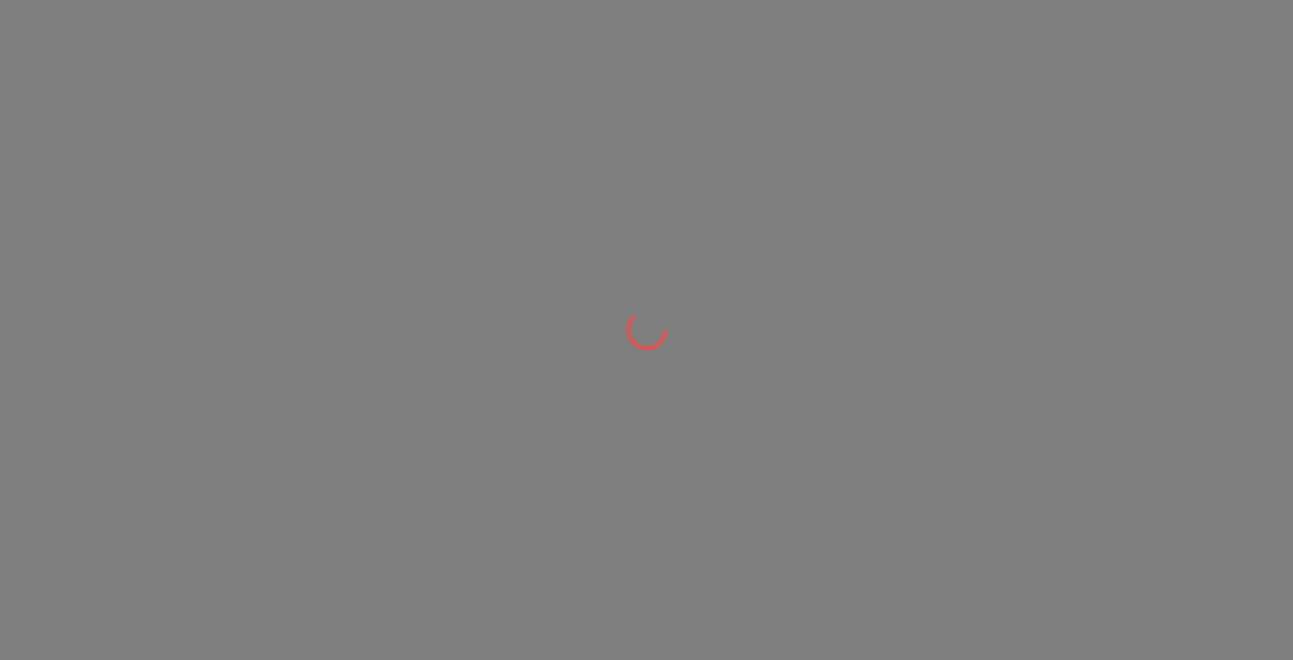 scroll, scrollTop: 0, scrollLeft: 0, axis: both 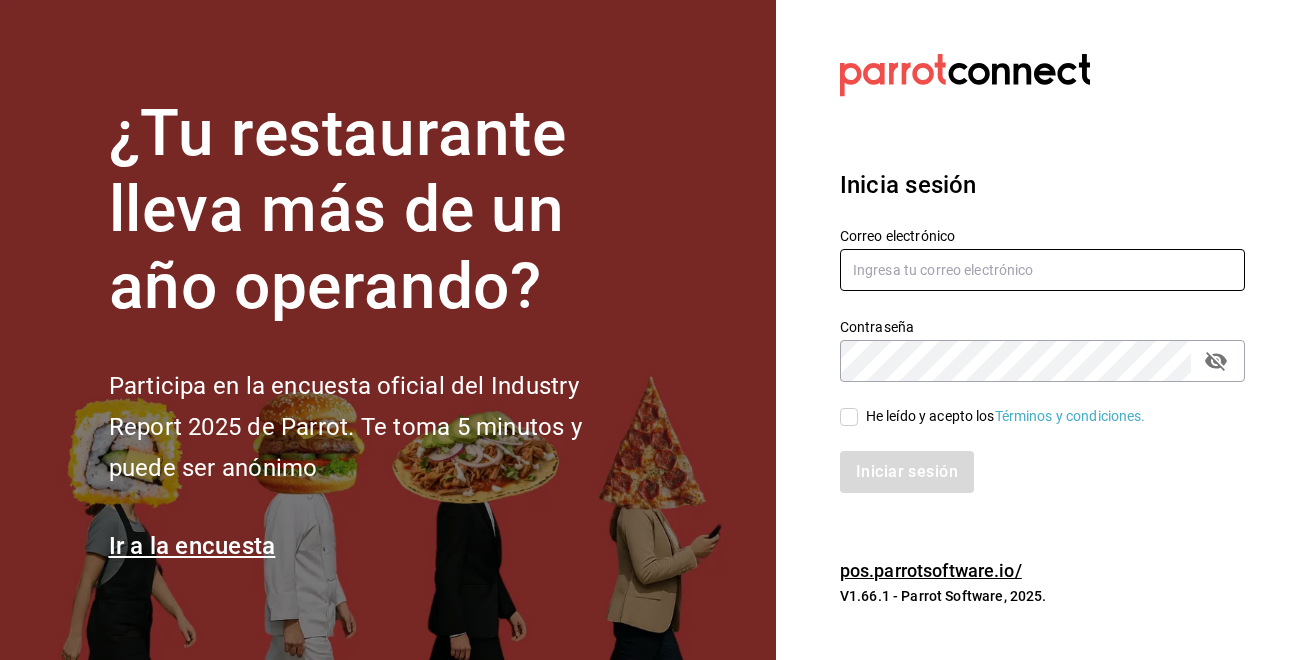 click at bounding box center (1042, 270) 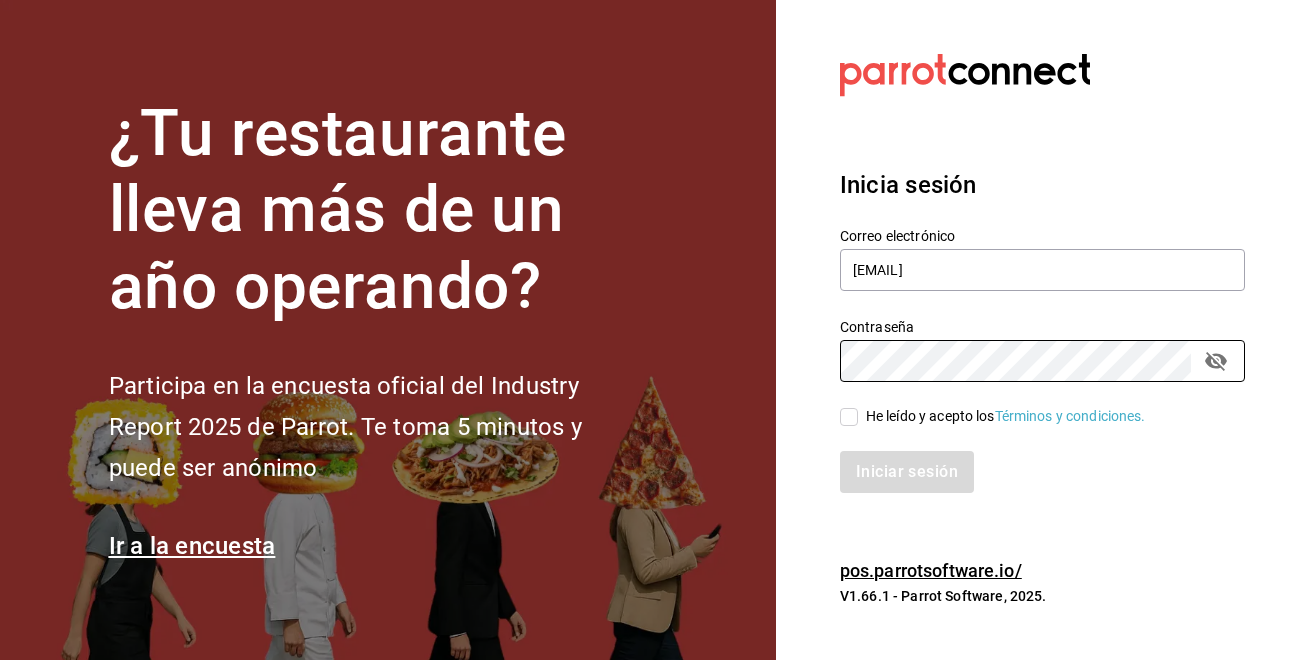 click on "He leído y acepto los  Términos y condiciones." at bounding box center (1002, 416) 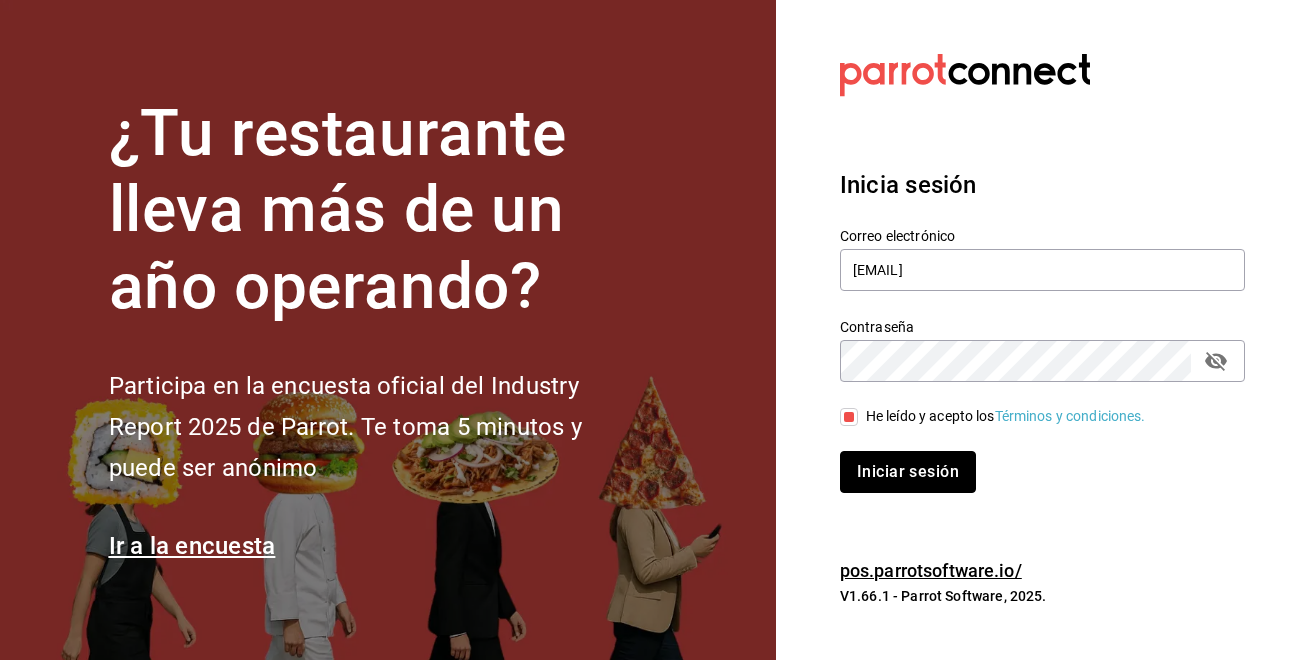 click on "Iniciar sesión" at bounding box center (908, 472) 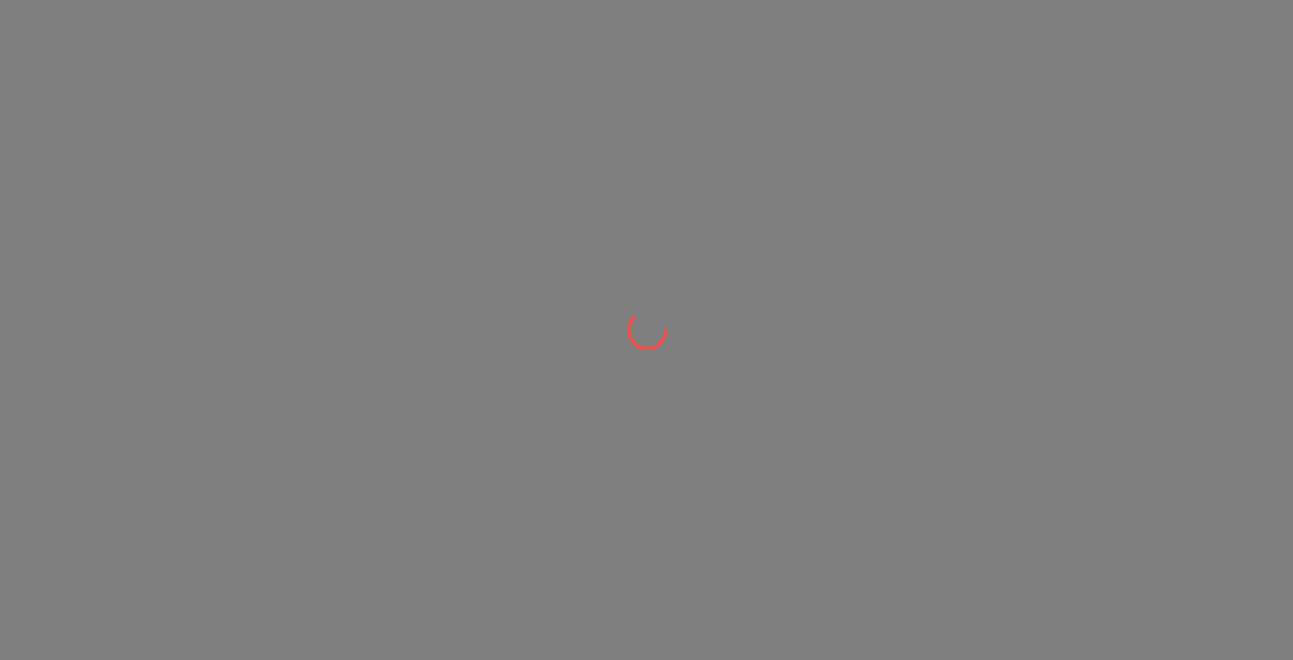 scroll, scrollTop: 0, scrollLeft: 0, axis: both 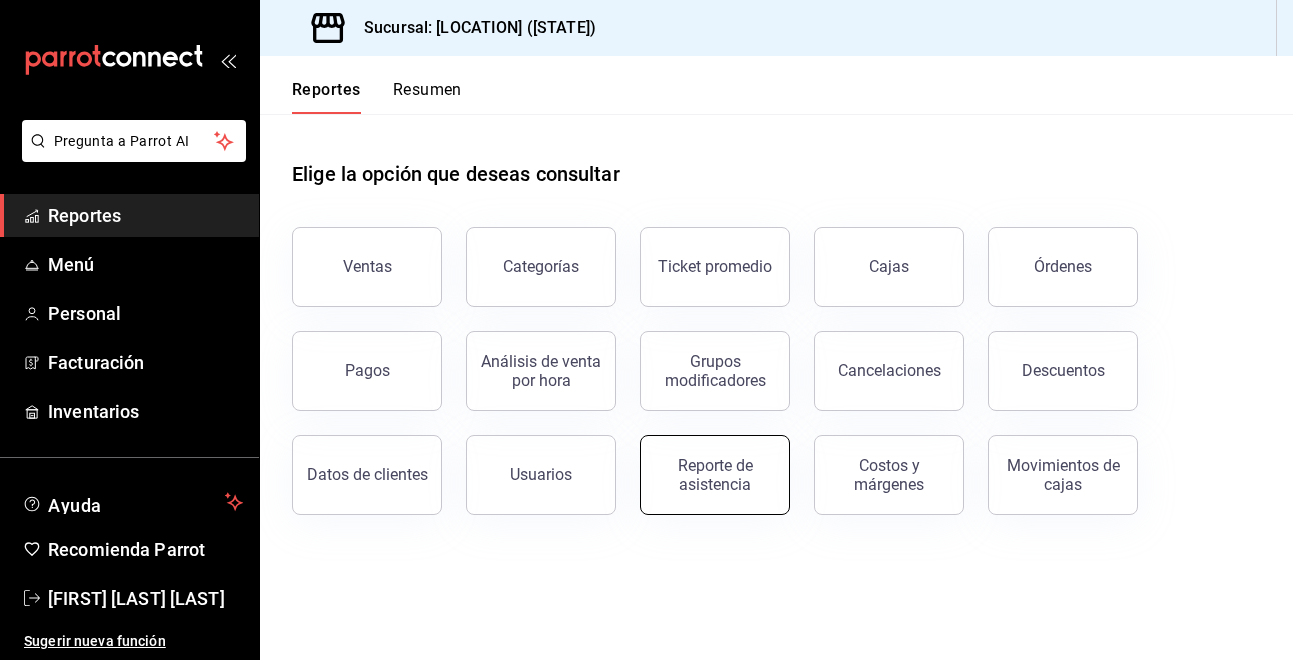 click on "Reporte de asistencia" at bounding box center (715, 475) 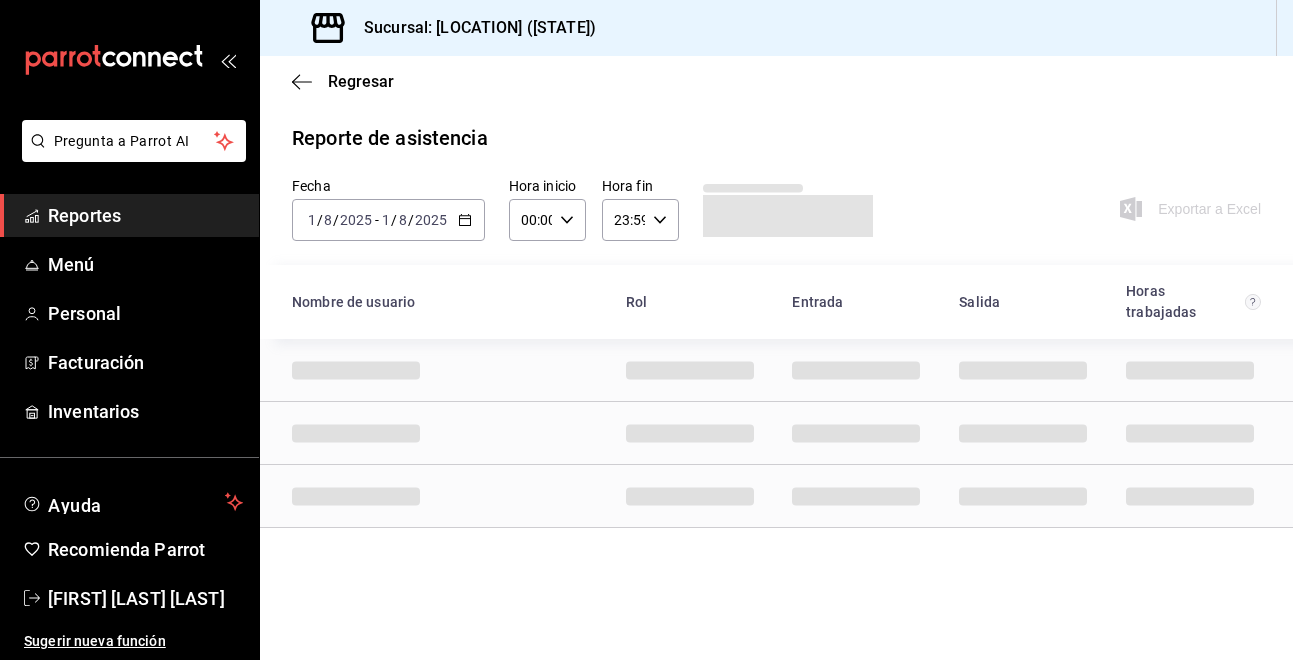 click 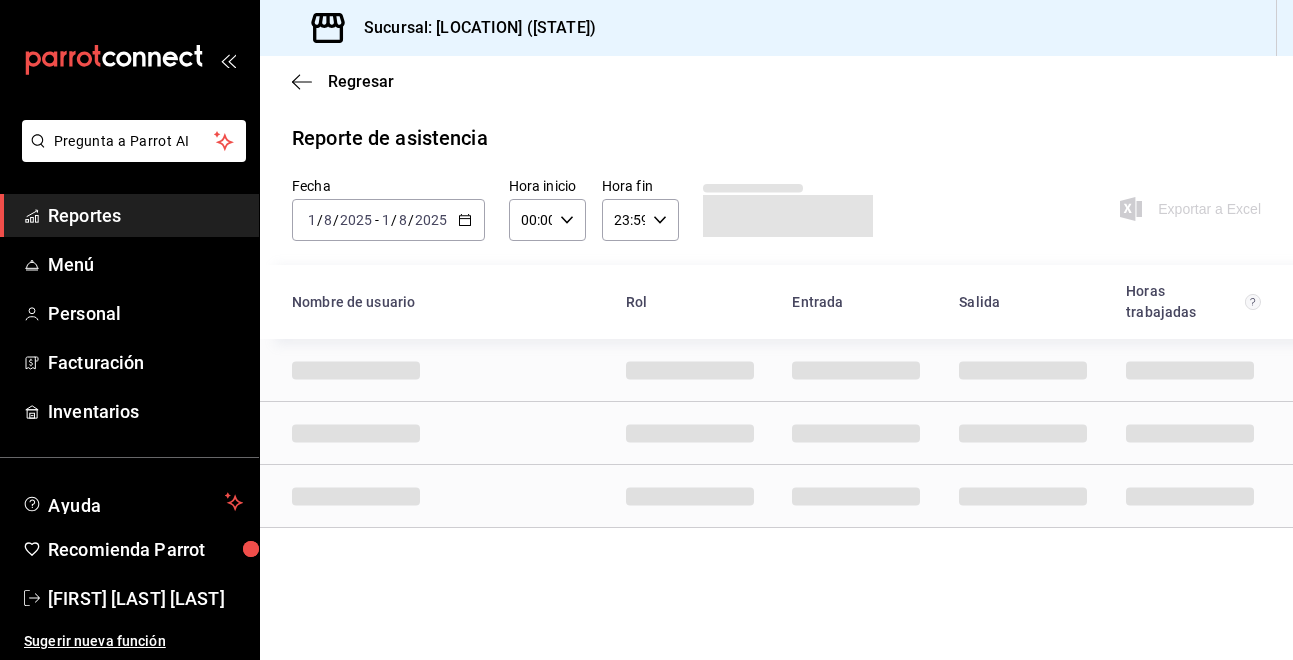 click 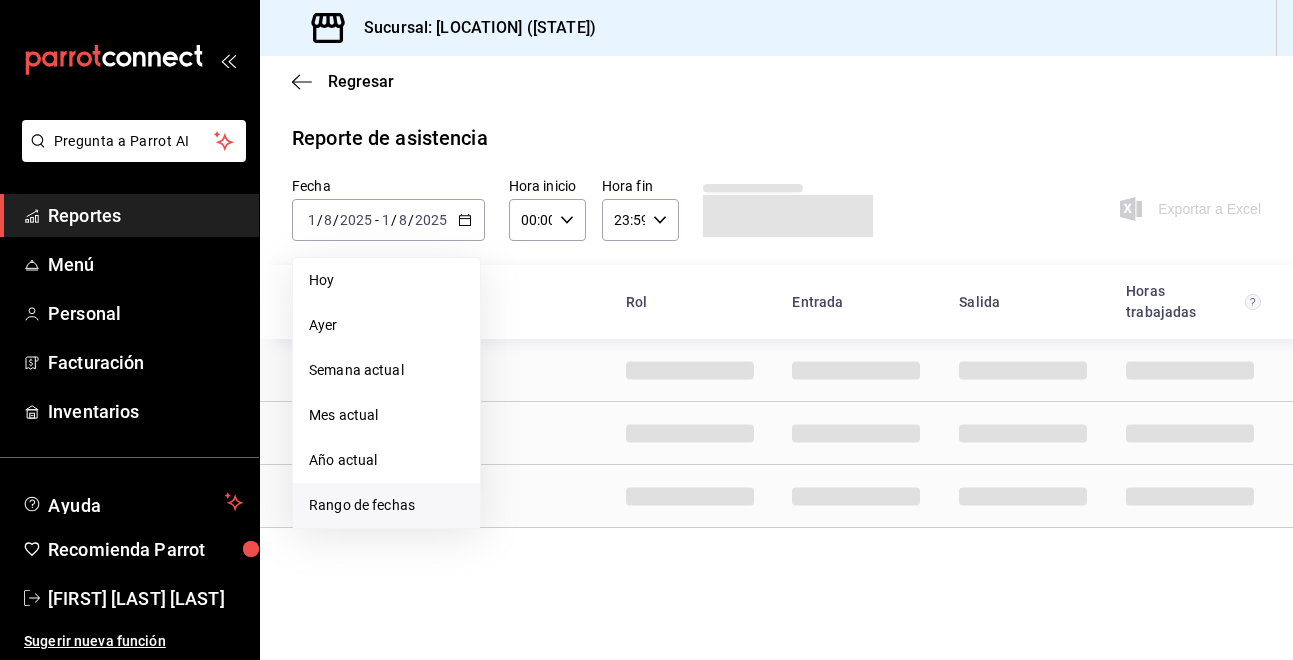 click on "Rango de fechas" at bounding box center (386, 505) 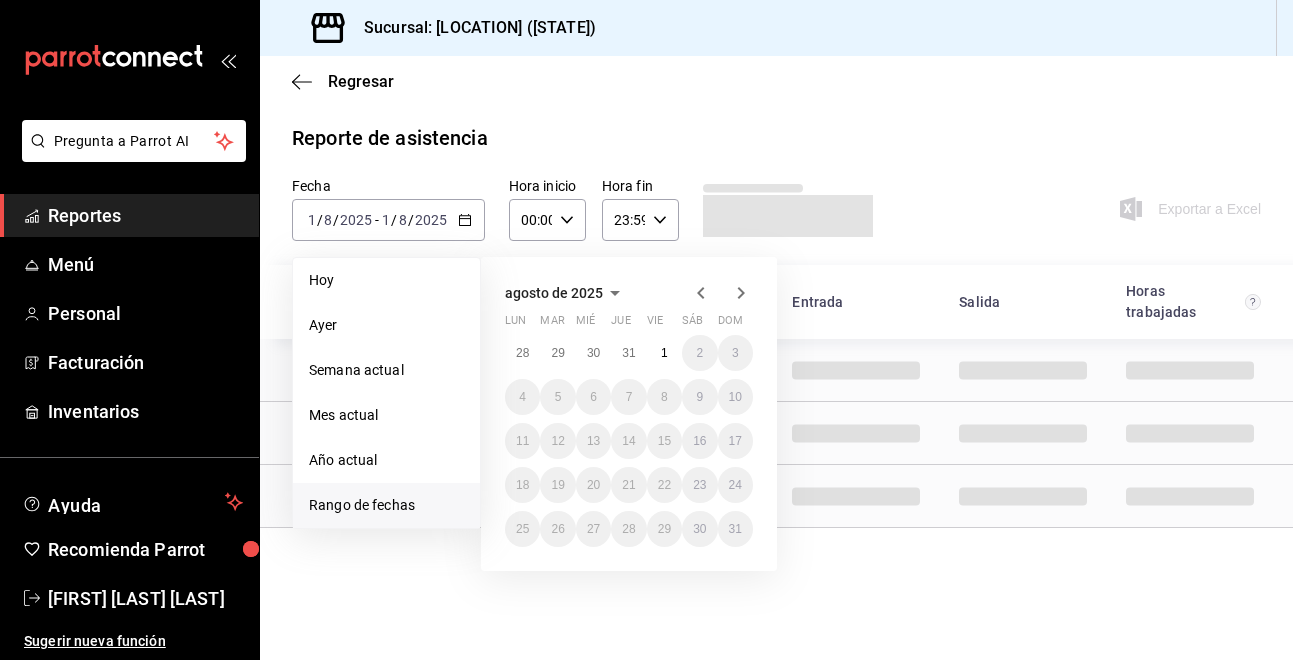click 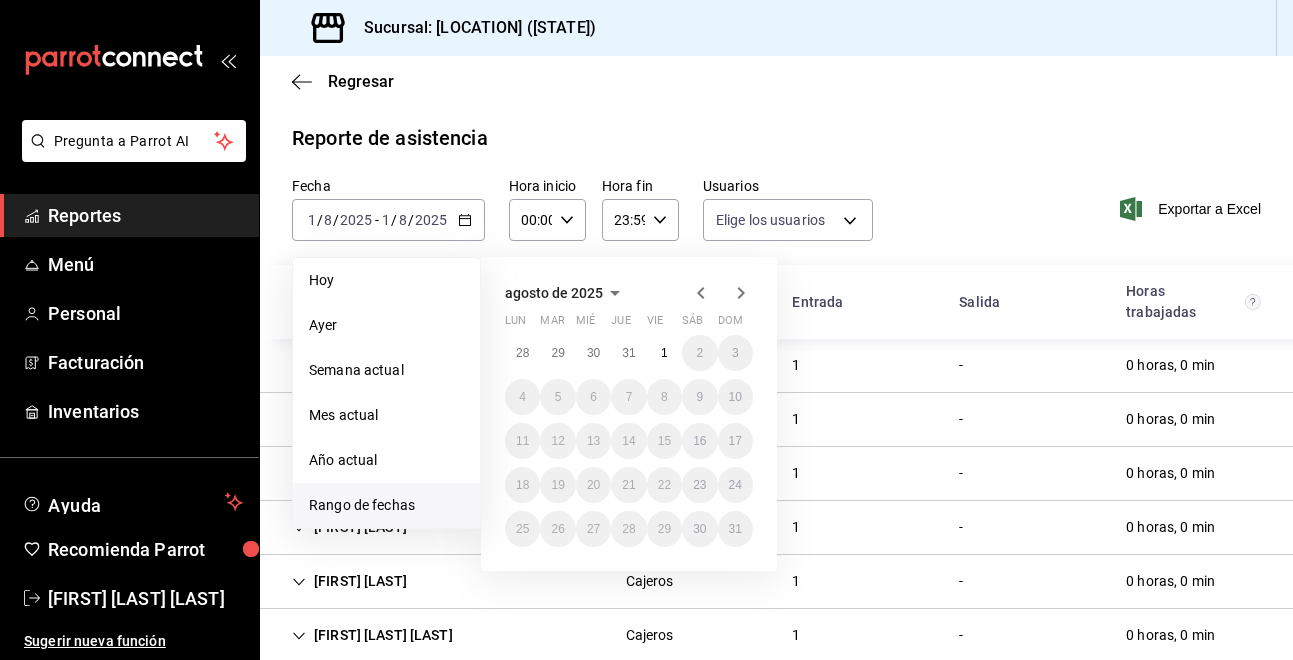 type on "abd8f7ad-022e-4708-9c73-6478ce942983,f5b0584e-410d-4ce4-92c0-fee07d9fc9b8,d35fff37-5149-49d3-a978-538ef3c13f3c,e099a04b-a93c-48da-a02d-1e26162e6896,2e38a975-d332-40ed-89fc-b1d82302d202,2889e8c3-37f4-4519-97e2-5f3ee8699154,7c162521-5c2d-4939-92c6-6c3ebe8b1f13,c6acf8f7-91f9-4dfd-ab39-b0889e0b5df0,e44c5182-ff78-4b3f-84c6-dba72e6e2465,a010a982-e1ac-4967-8173-b6fbe549134a,4c640ade-c22e-446e-b58b-b3040daa535c,45437bea-e8e8-4544-8727-7e716d5f27ff,b1136273-cd42-4d33-b713-0e8b001c23a6,3ea076f9-bf9b-4530-87f9-23d905a4c59b,3dd4b69a-9451-4c2e-bf73-3df06a2461a8,24b55ac5-1d90-44d6-b716-17c50cb33b12,f08d7951-8582-4203-9626-4a74bbd735c9,de81a649-a302-4e89-8ef7-ed0bd57258ec,f5104b76-f408-43b0-87e1-1a16b369006b,96a7b374-d6d6-448a-8e3b-146492ed30d1,f05d4a47-635c-4dc6-b55c-4d102130c458,afe97a05-cf3a-4633-b35f-f5a1d4711c85,45fd71c9-2f58-4bfd-8dd5-57ac14b8a1c9,66576875-e64b-4127-8b32-3295ae6a5ae5,aff263ff-d4ac-4c7a-b72f-4c750060ec54,4bb5ee28-03dd-4267-b46c-c0a3fd71419f,99c91a9b-7810-4d77-92e5-7a5ca07b206b,14d0ad8c-cd56-42f2-9eb..." 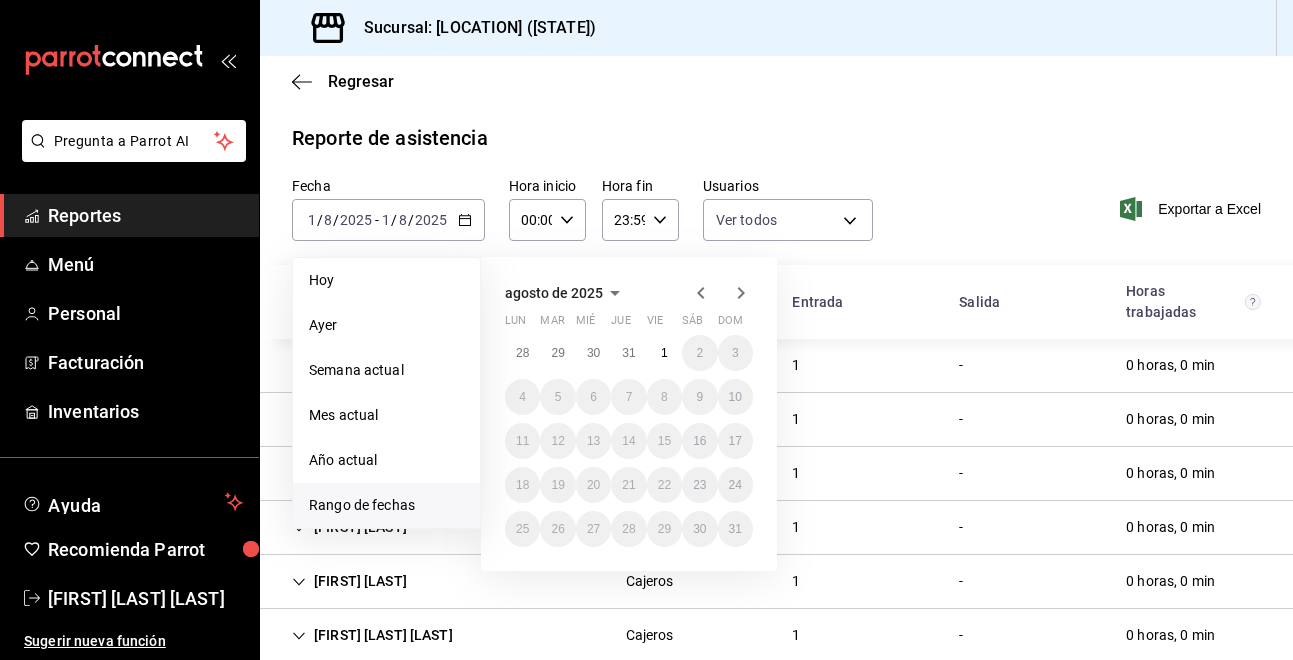 click 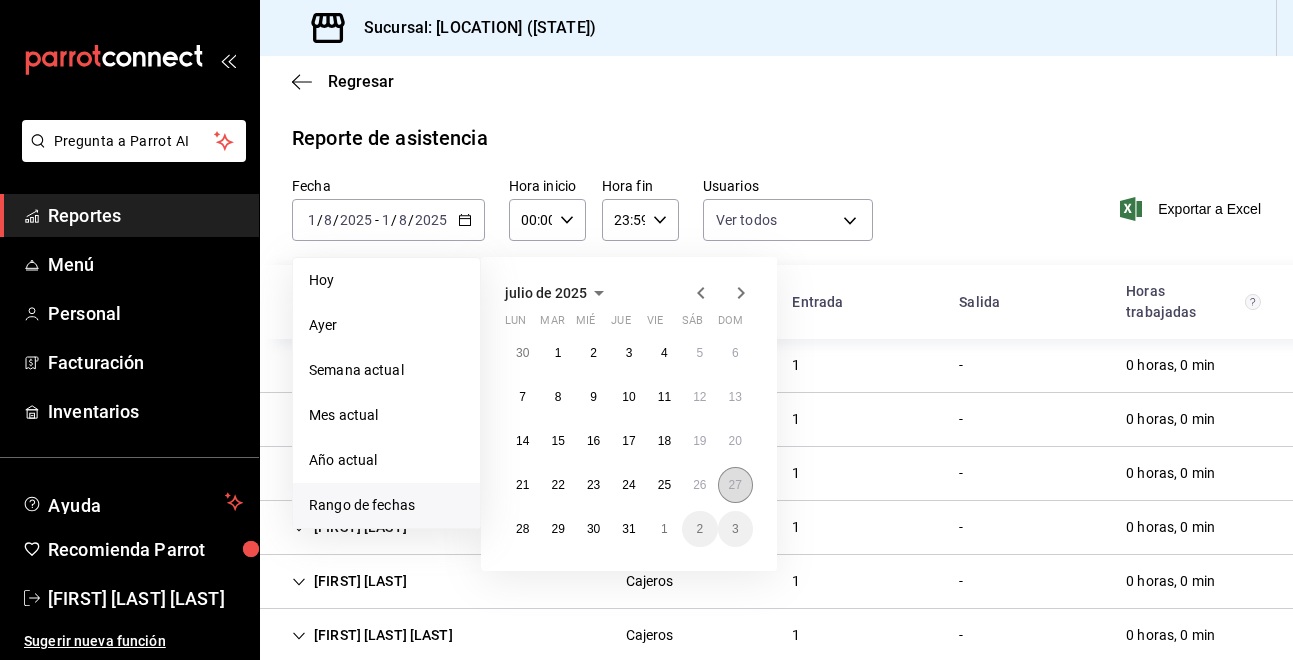 click on "27" at bounding box center (735, 485) 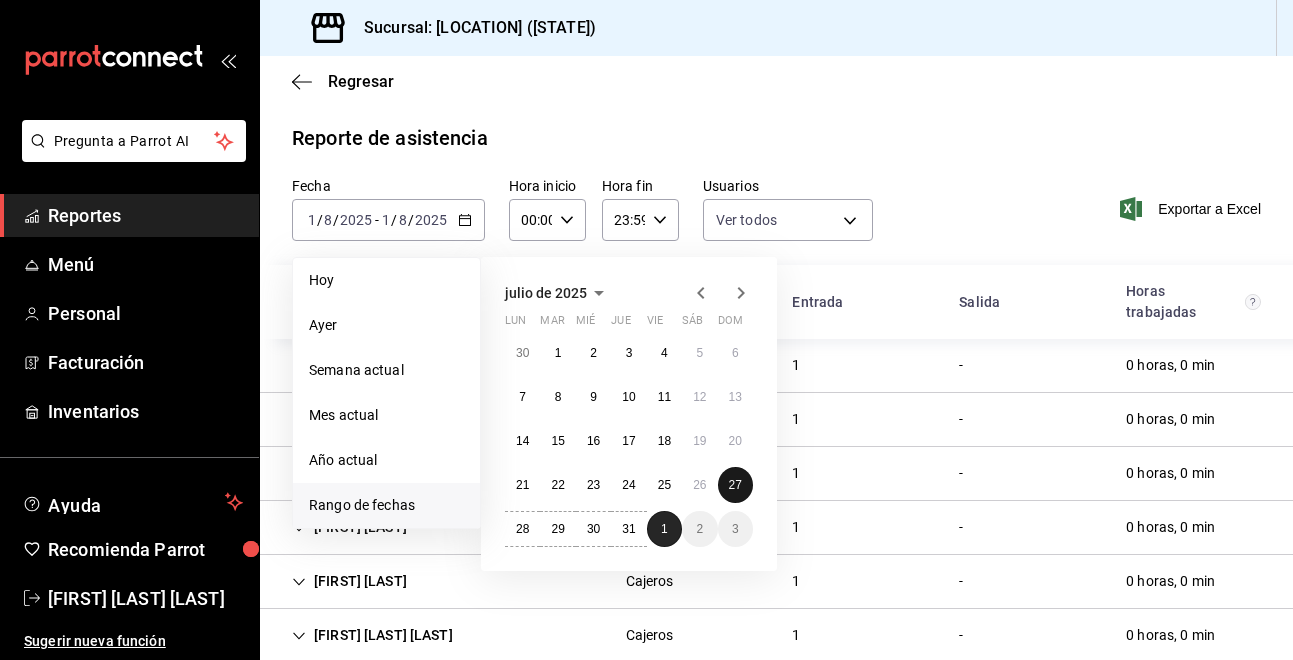 drag, startPoint x: 738, startPoint y: 482, endPoint x: 655, endPoint y: 525, distance: 93.47727 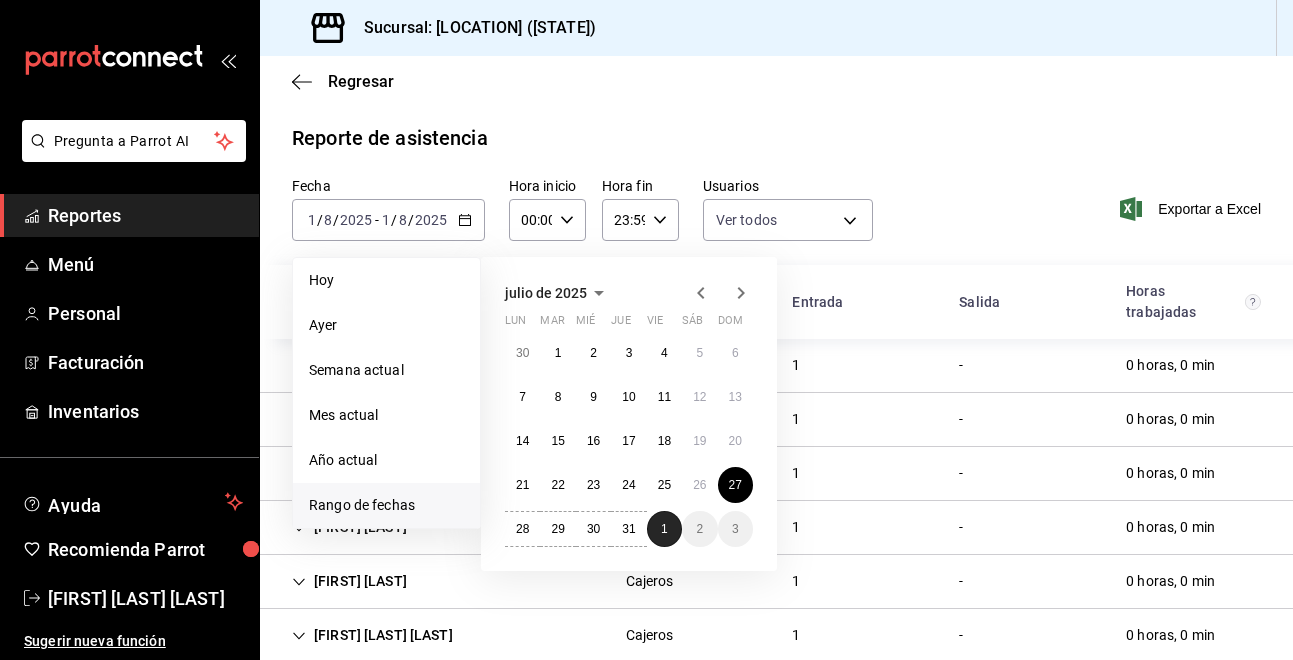 click on "1" at bounding box center (664, 529) 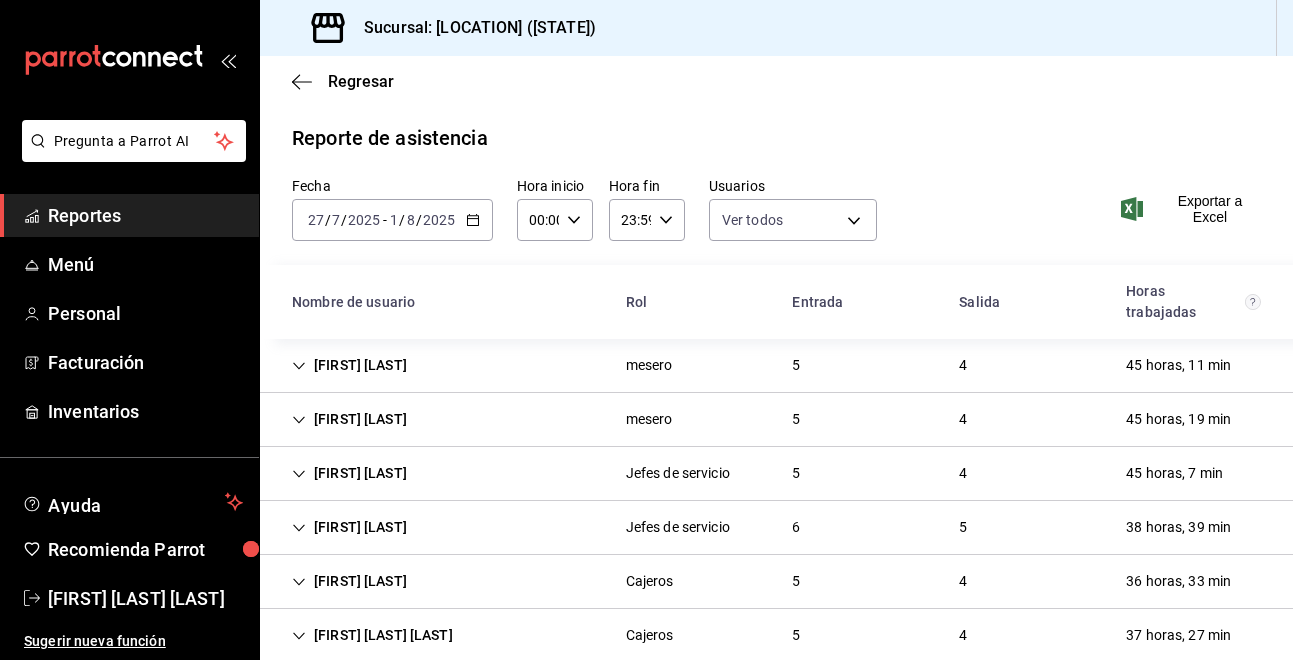 click on "Exportar a Excel" at bounding box center (1193, 209) 